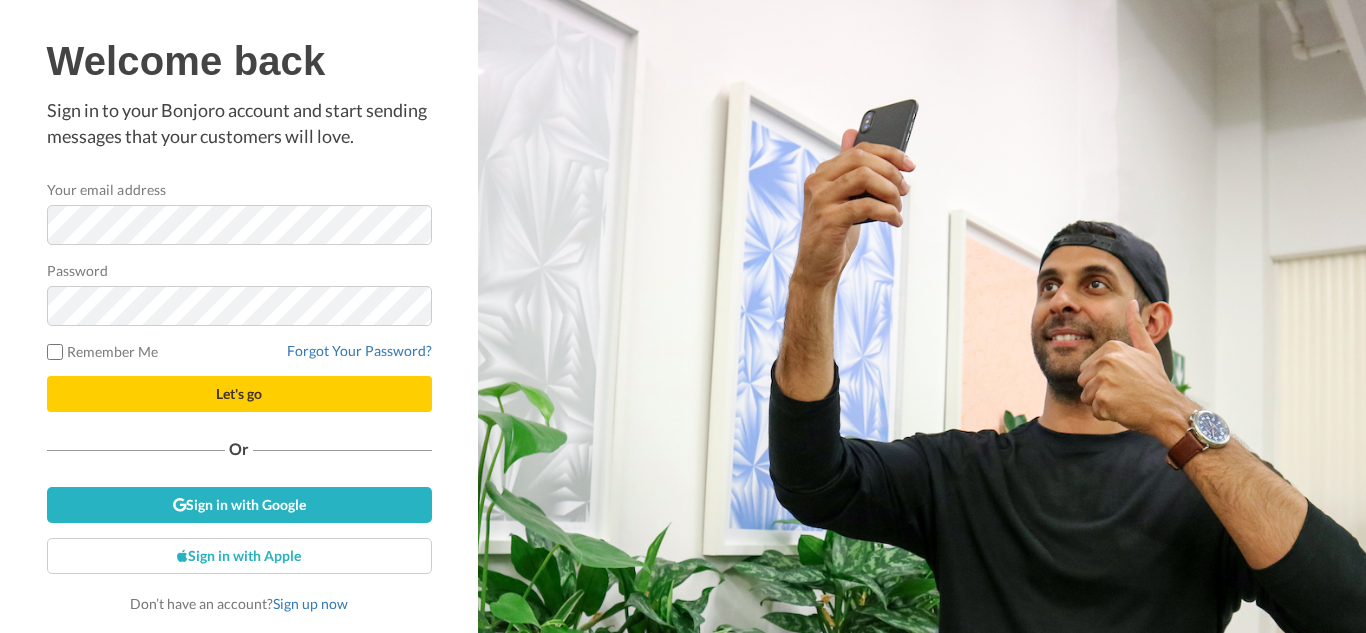 scroll, scrollTop: 0, scrollLeft: 0, axis: both 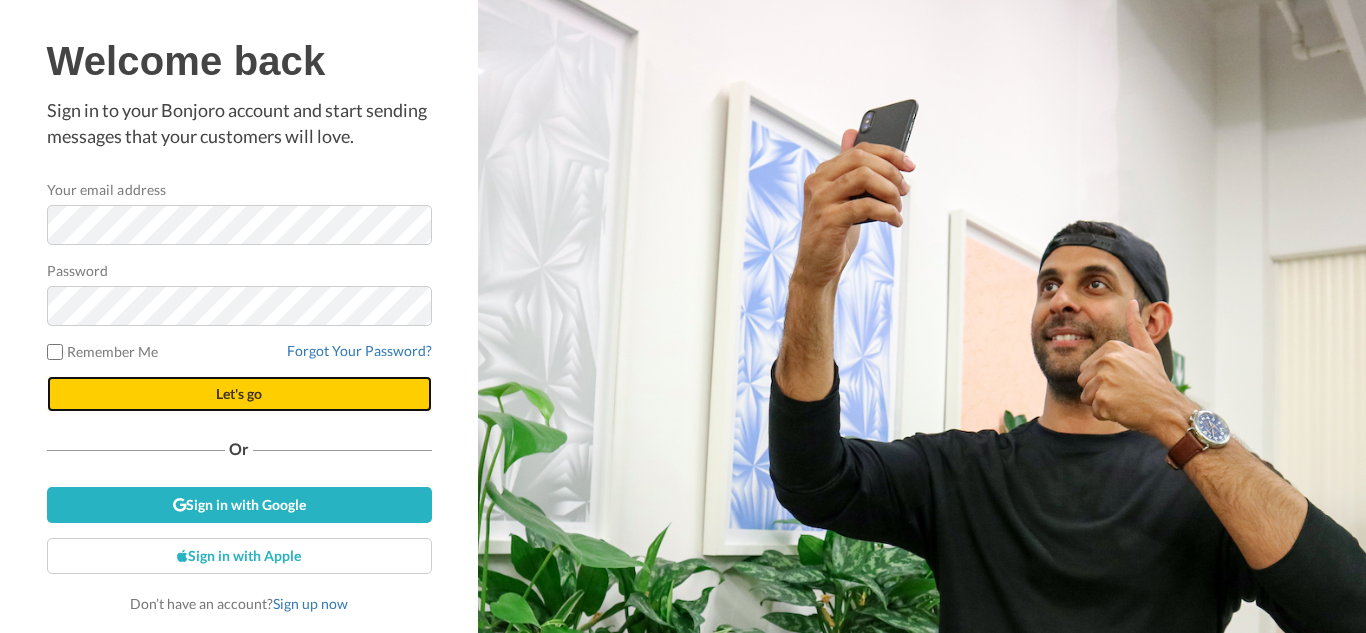 click on "Let's go" at bounding box center [239, 394] 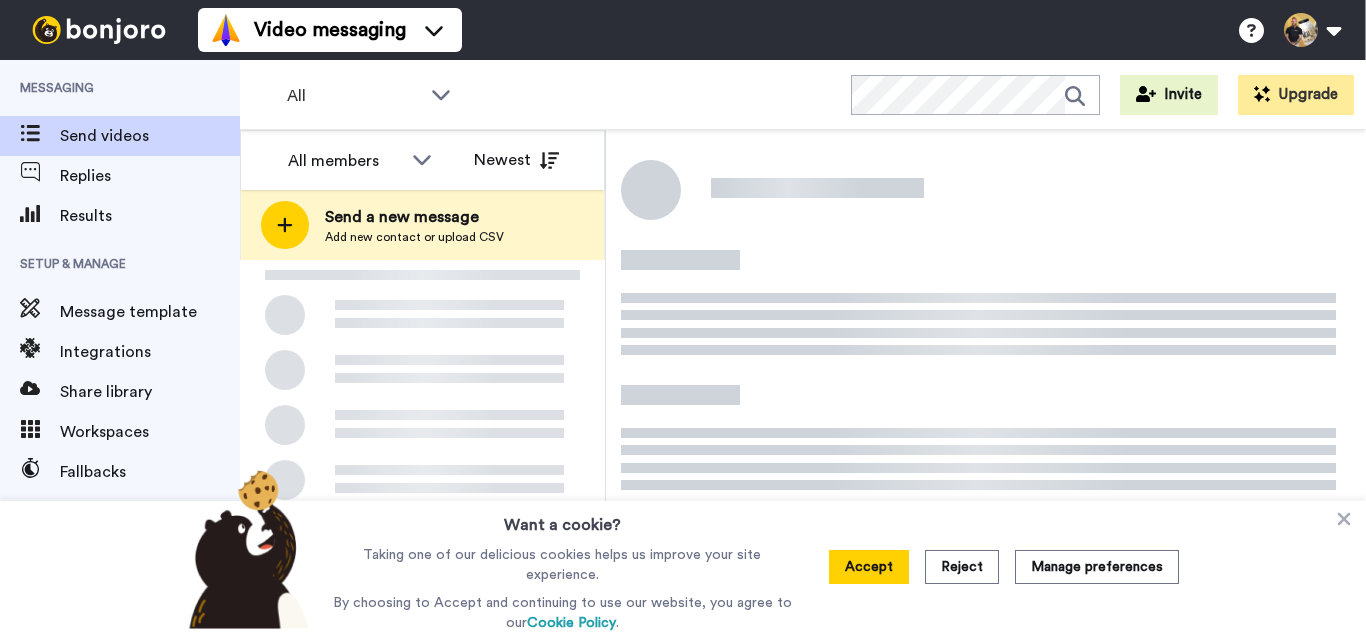 scroll, scrollTop: 0, scrollLeft: 0, axis: both 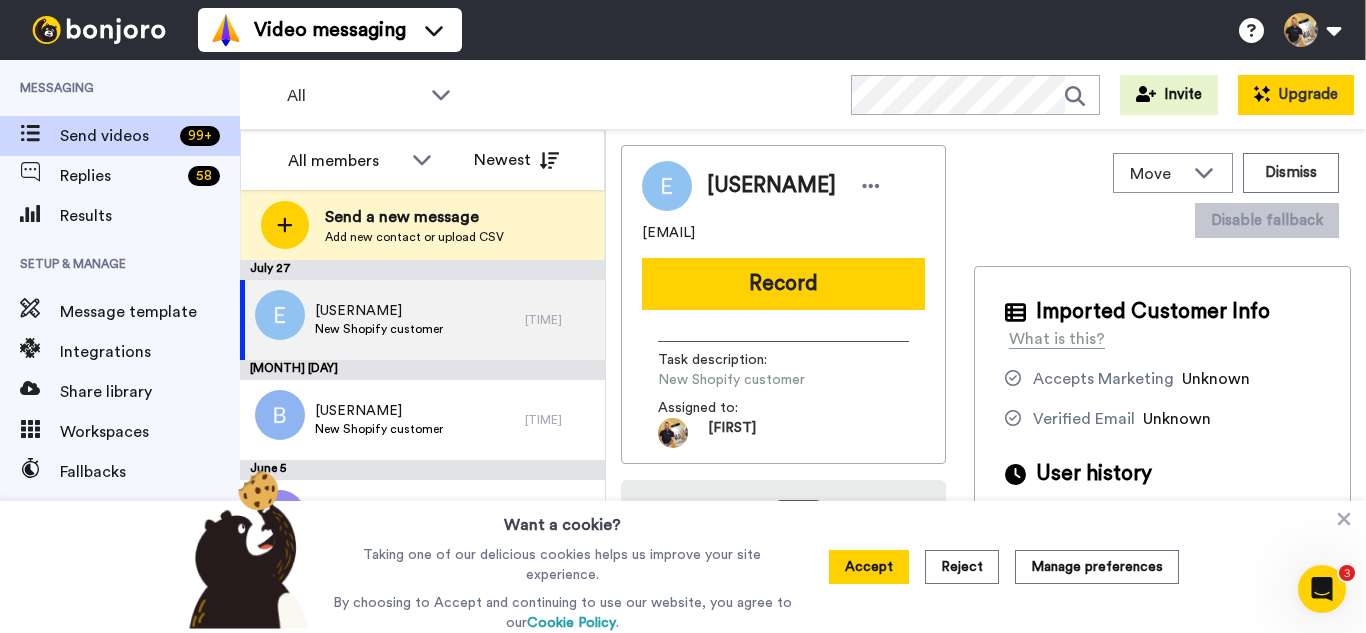 click on "Upgrade" at bounding box center [1296, 95] 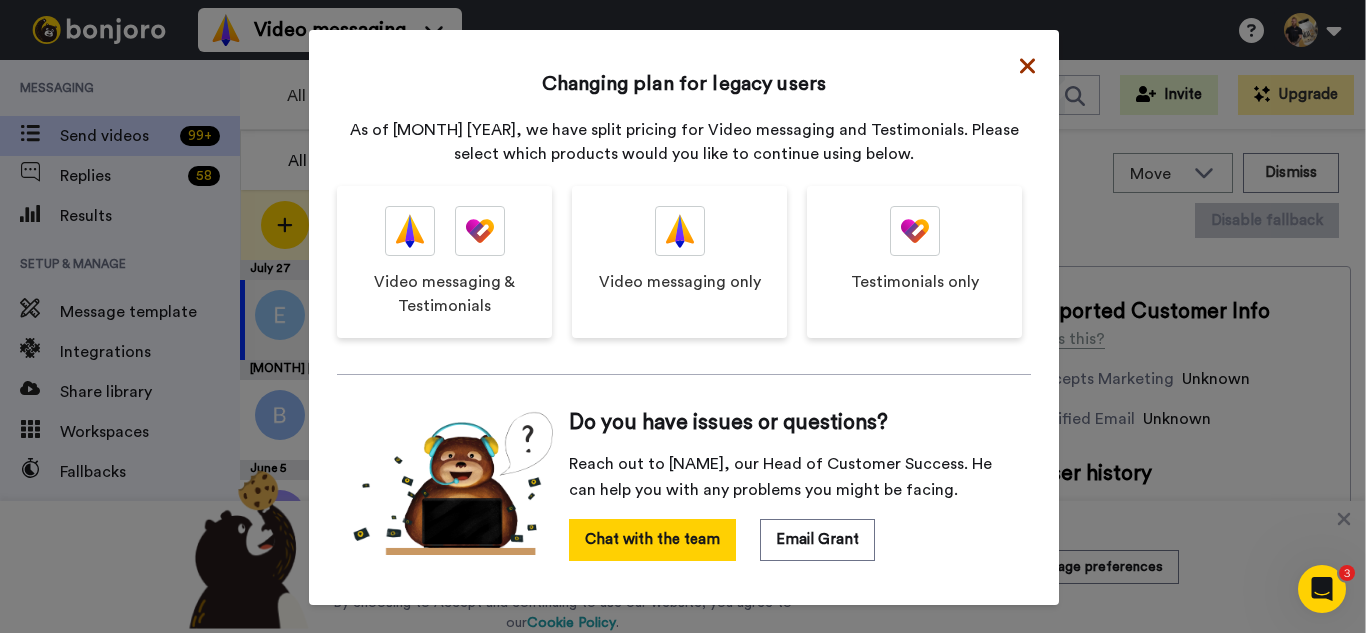 click 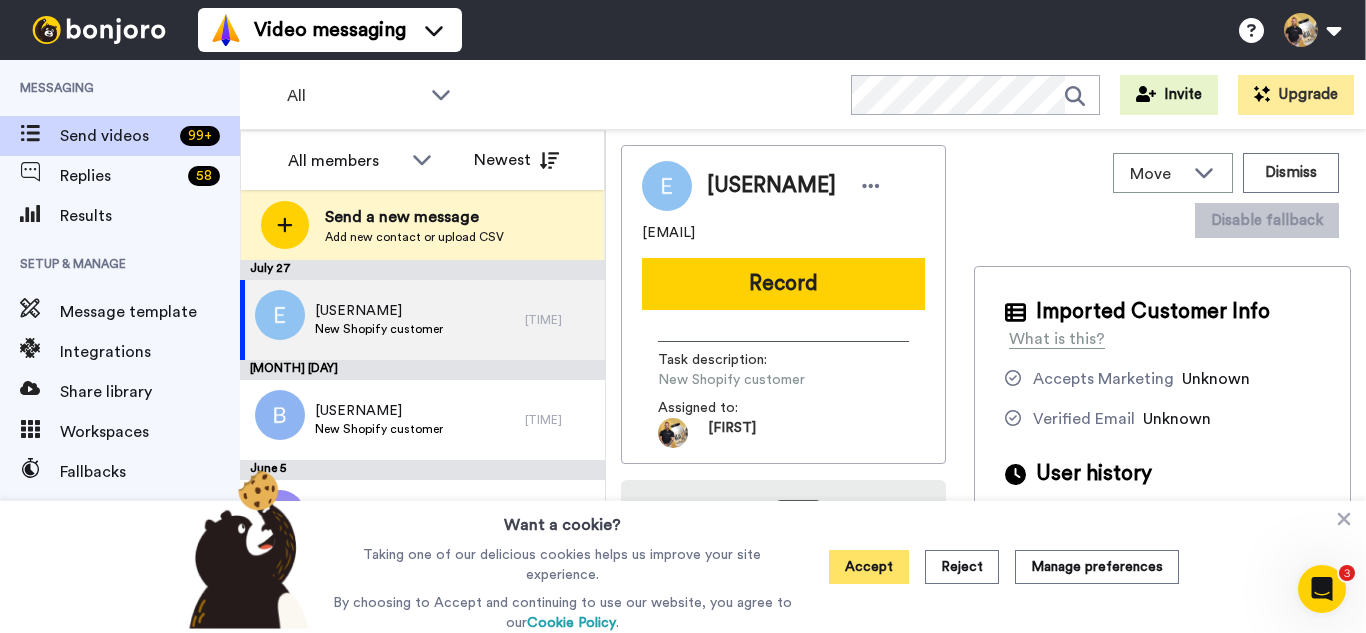 click on "Accept" at bounding box center [869, 567] 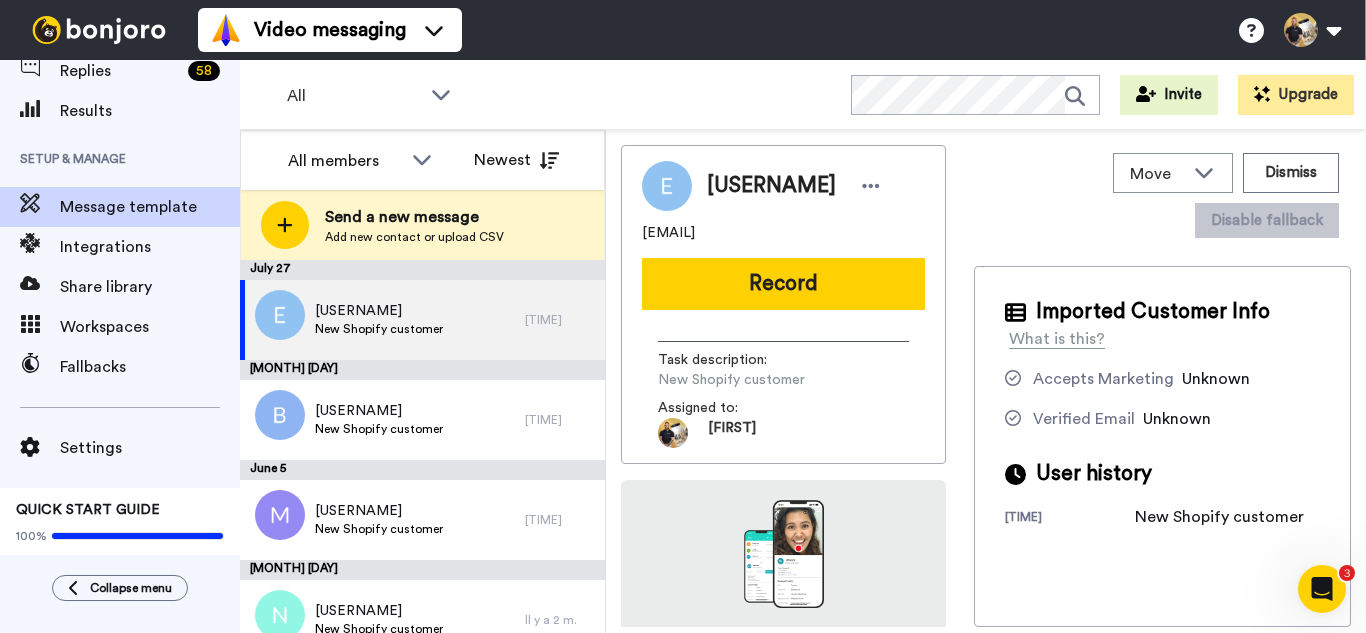 scroll, scrollTop: 106, scrollLeft: 0, axis: vertical 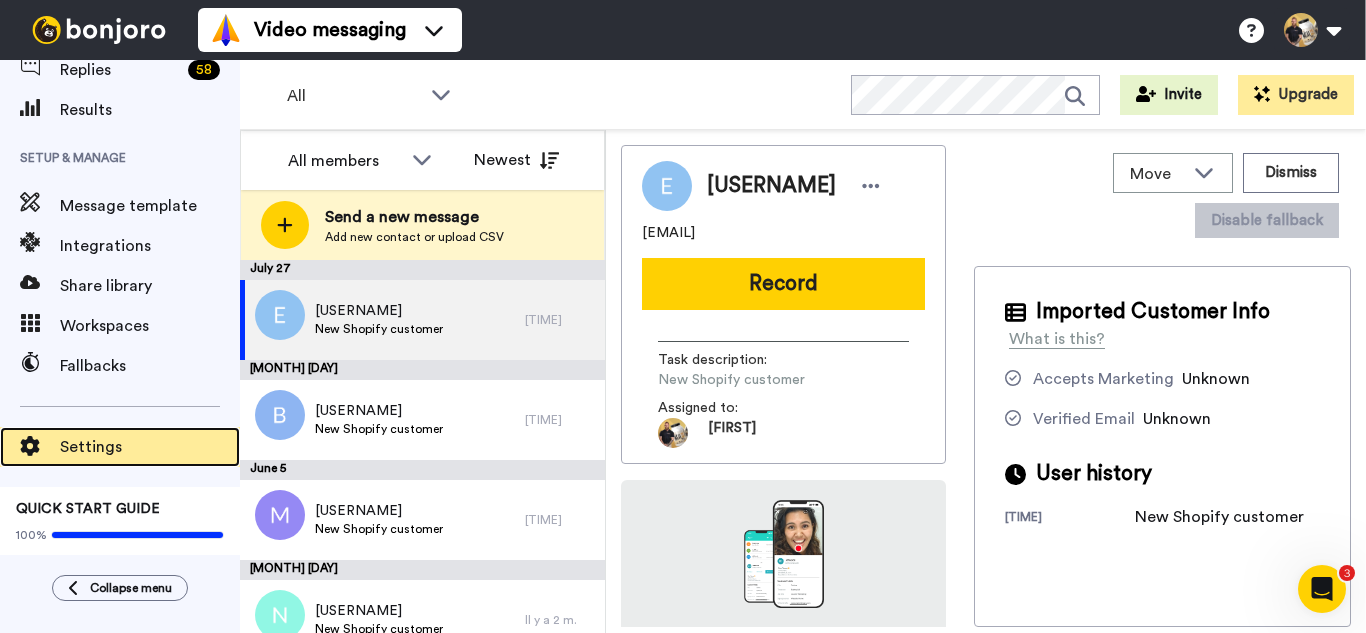 click on "Settings" at bounding box center [150, 447] 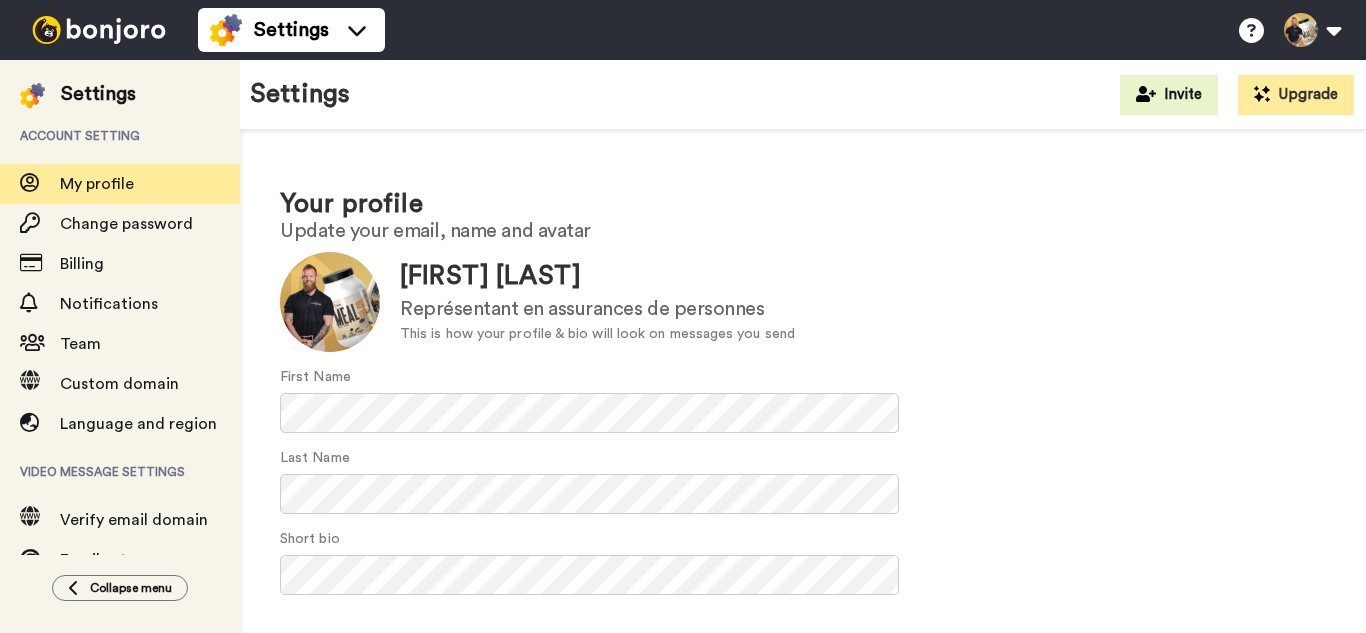 scroll, scrollTop: 0, scrollLeft: 0, axis: both 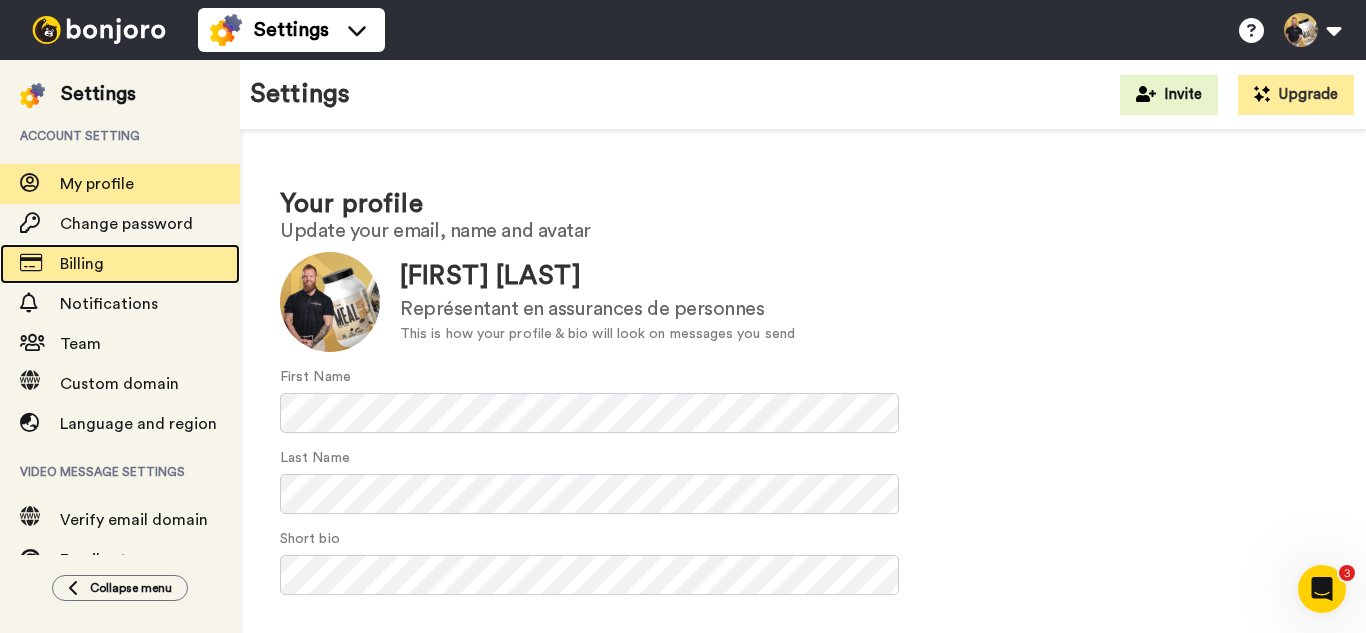 click on "Billing" at bounding box center [150, 264] 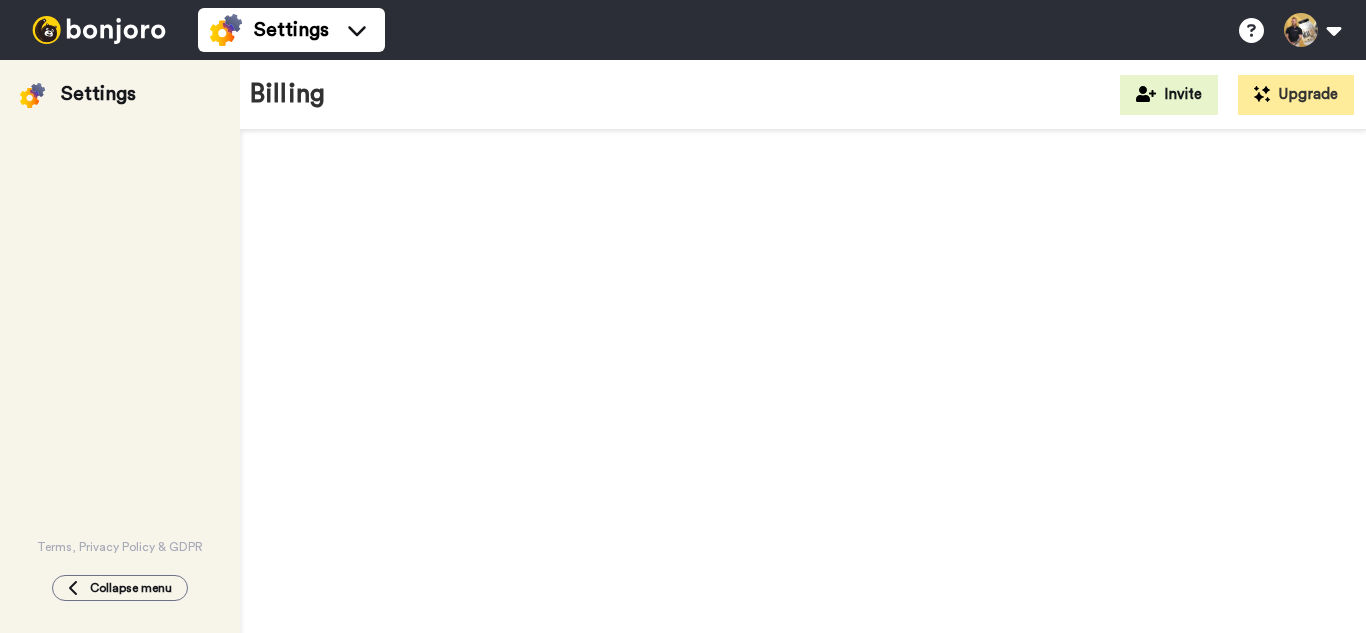 scroll, scrollTop: 0, scrollLeft: 0, axis: both 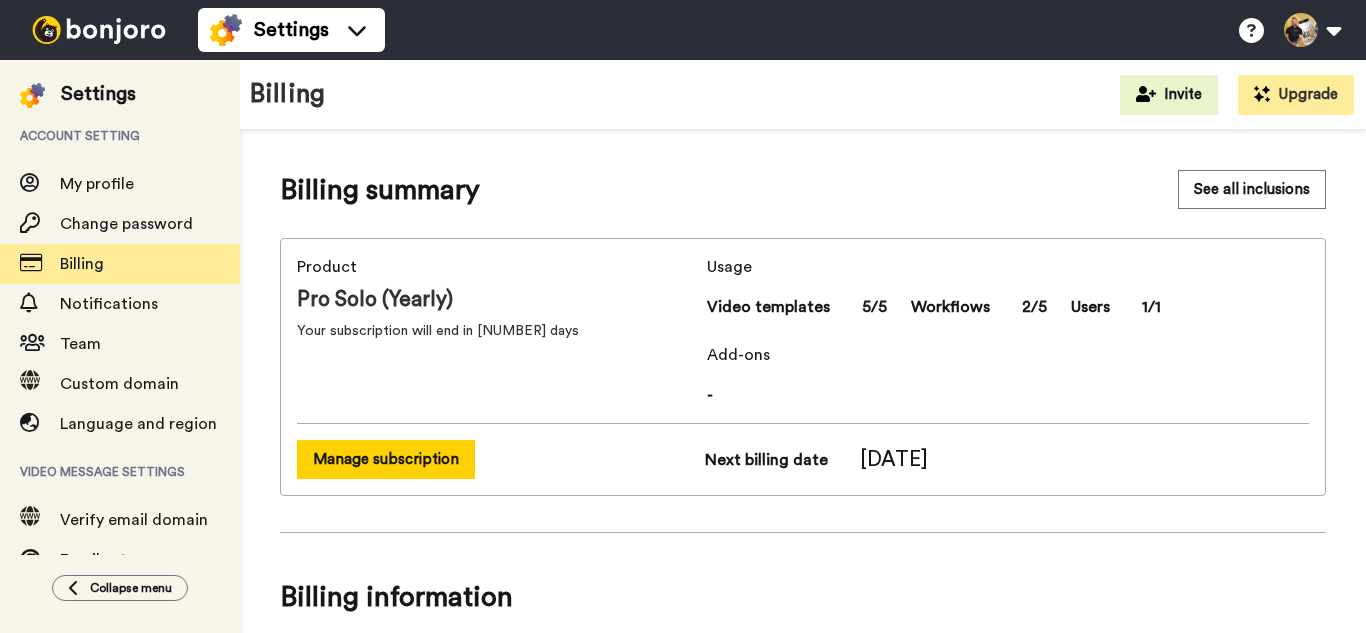 click on "Manage subscription" at bounding box center (386, 459) 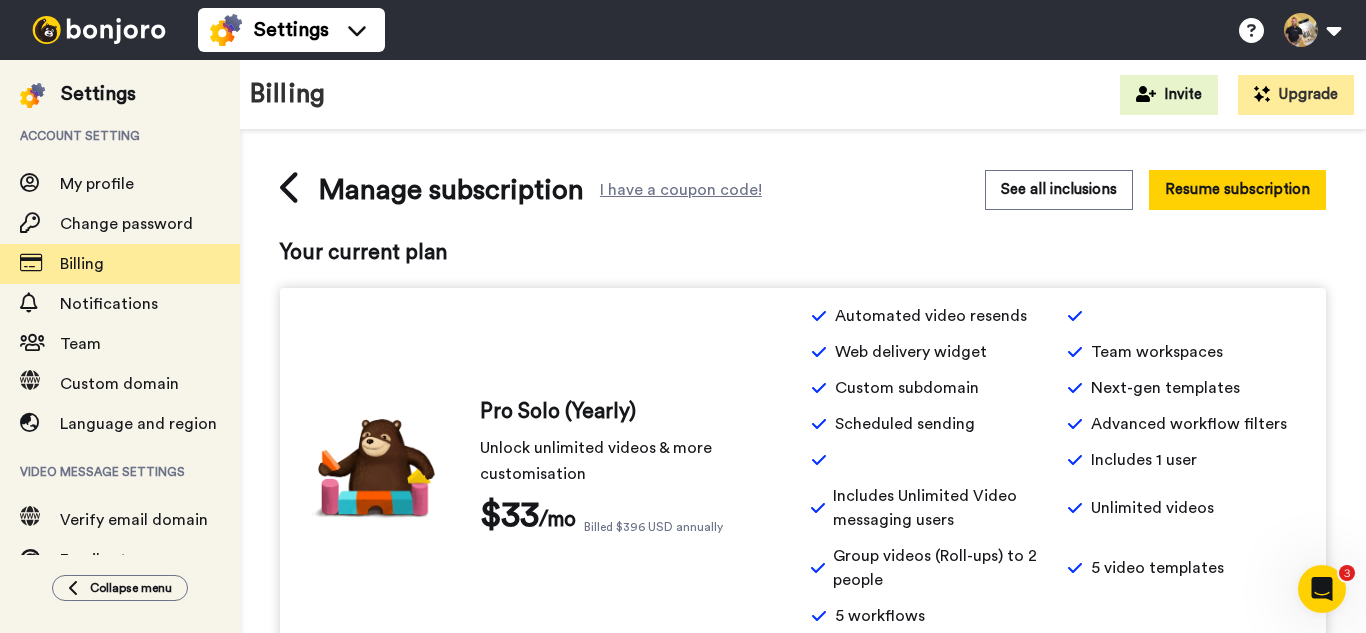 scroll, scrollTop: 0, scrollLeft: 0, axis: both 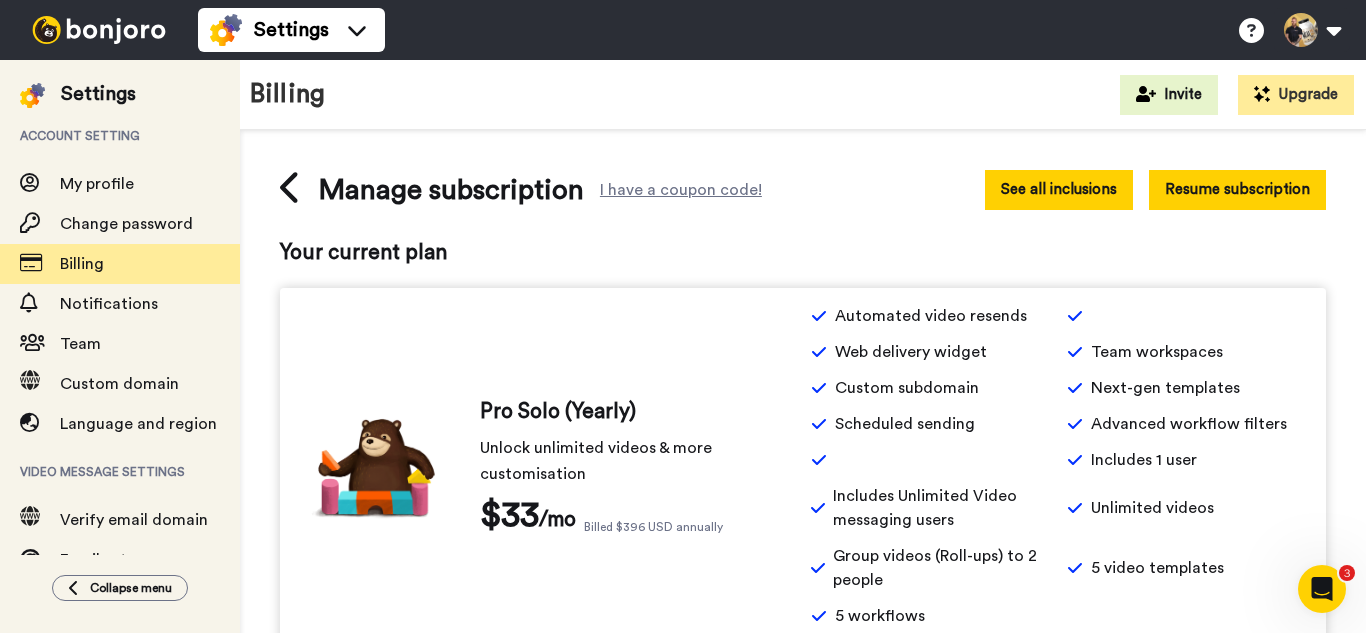 click on "See all inclusions" at bounding box center (1059, 189) 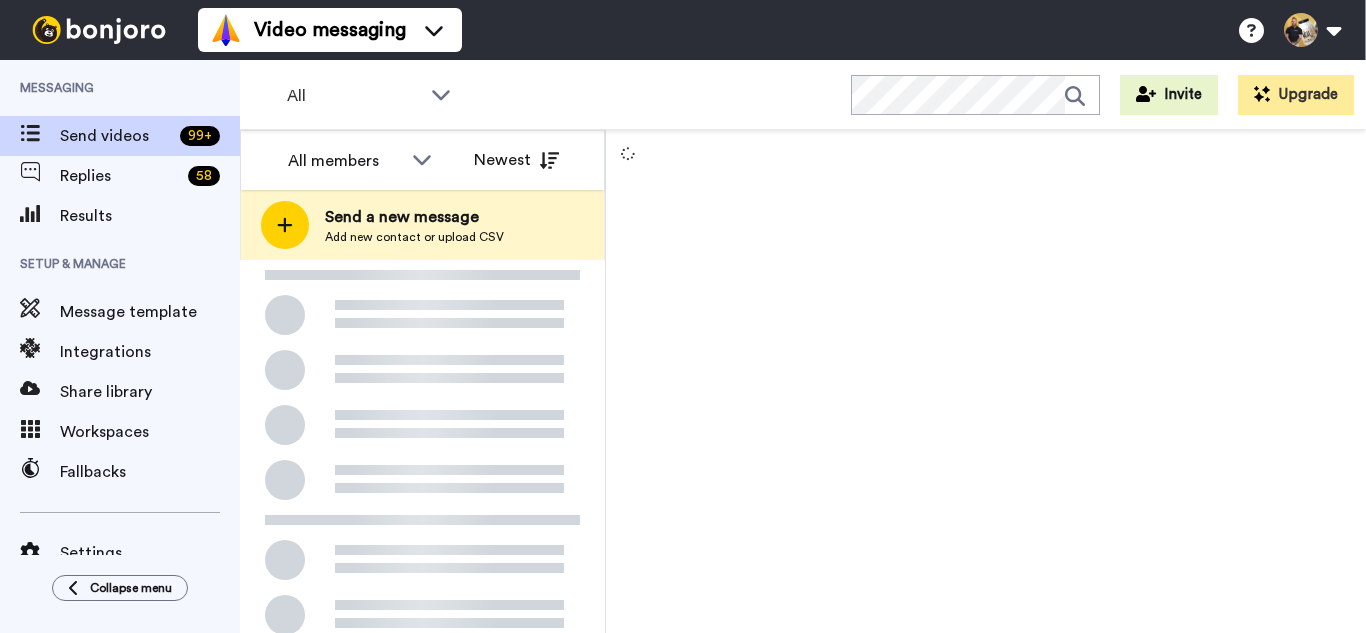 scroll, scrollTop: 0, scrollLeft: 0, axis: both 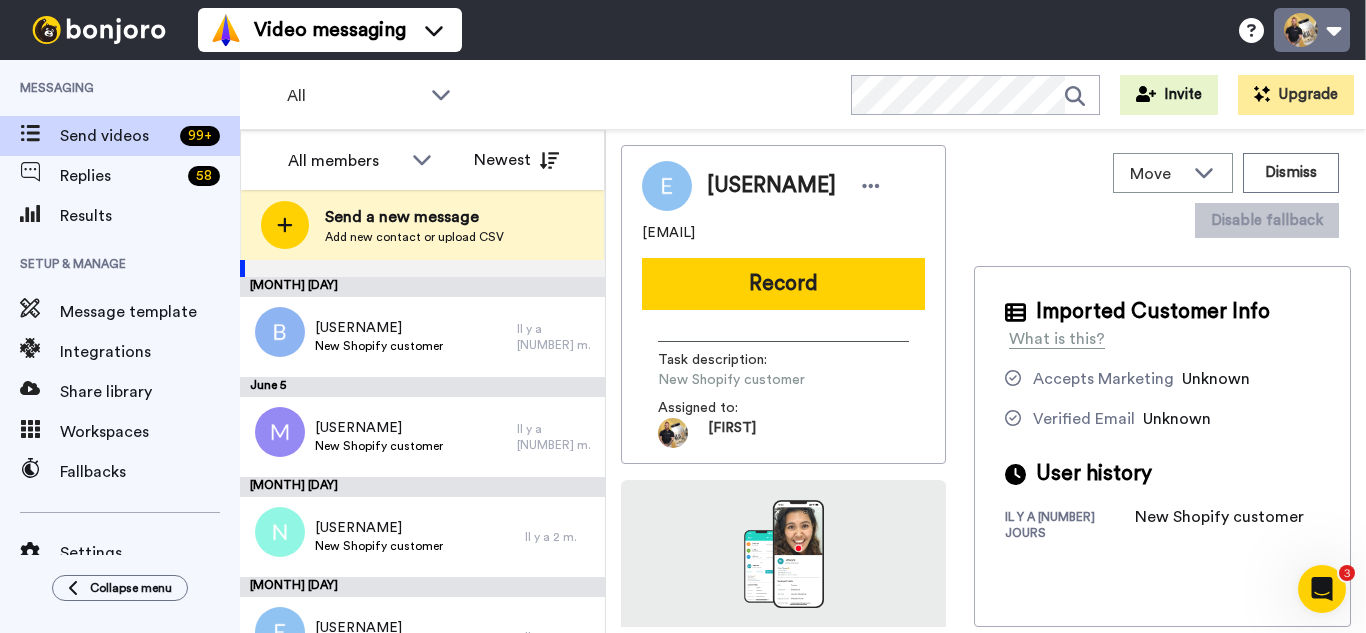 click at bounding box center (1312, 30) 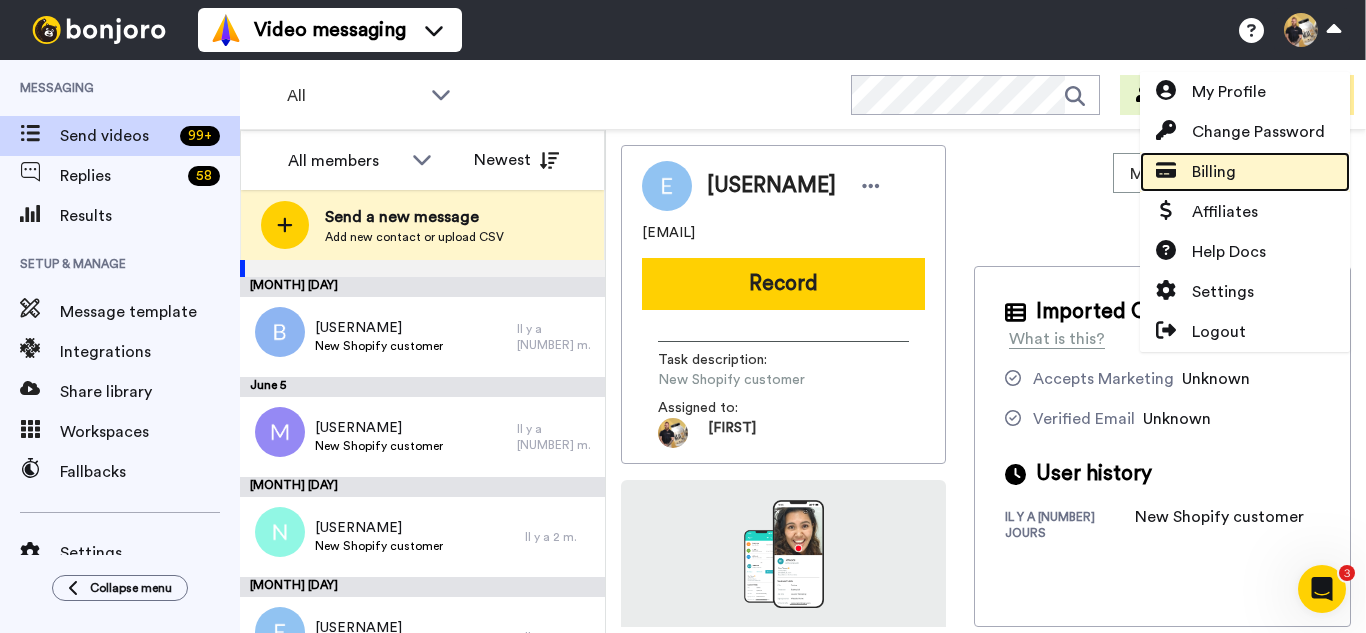 click on "Billing" at bounding box center [1245, 172] 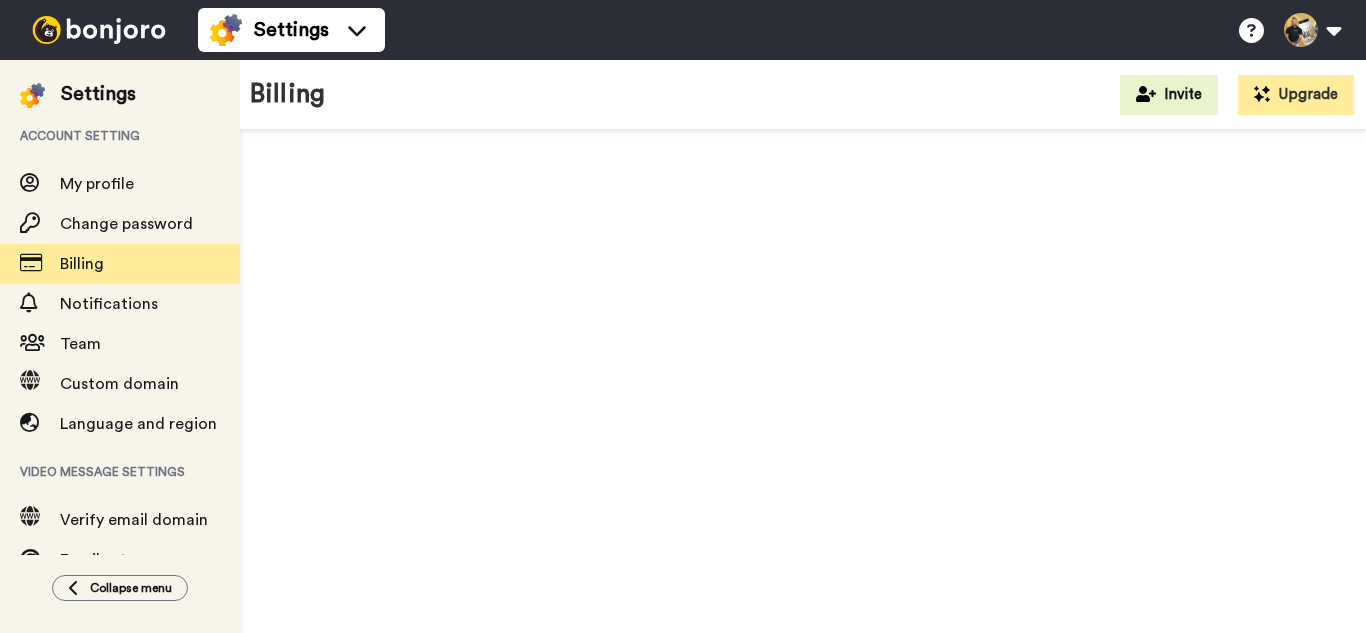 scroll, scrollTop: 0, scrollLeft: 0, axis: both 